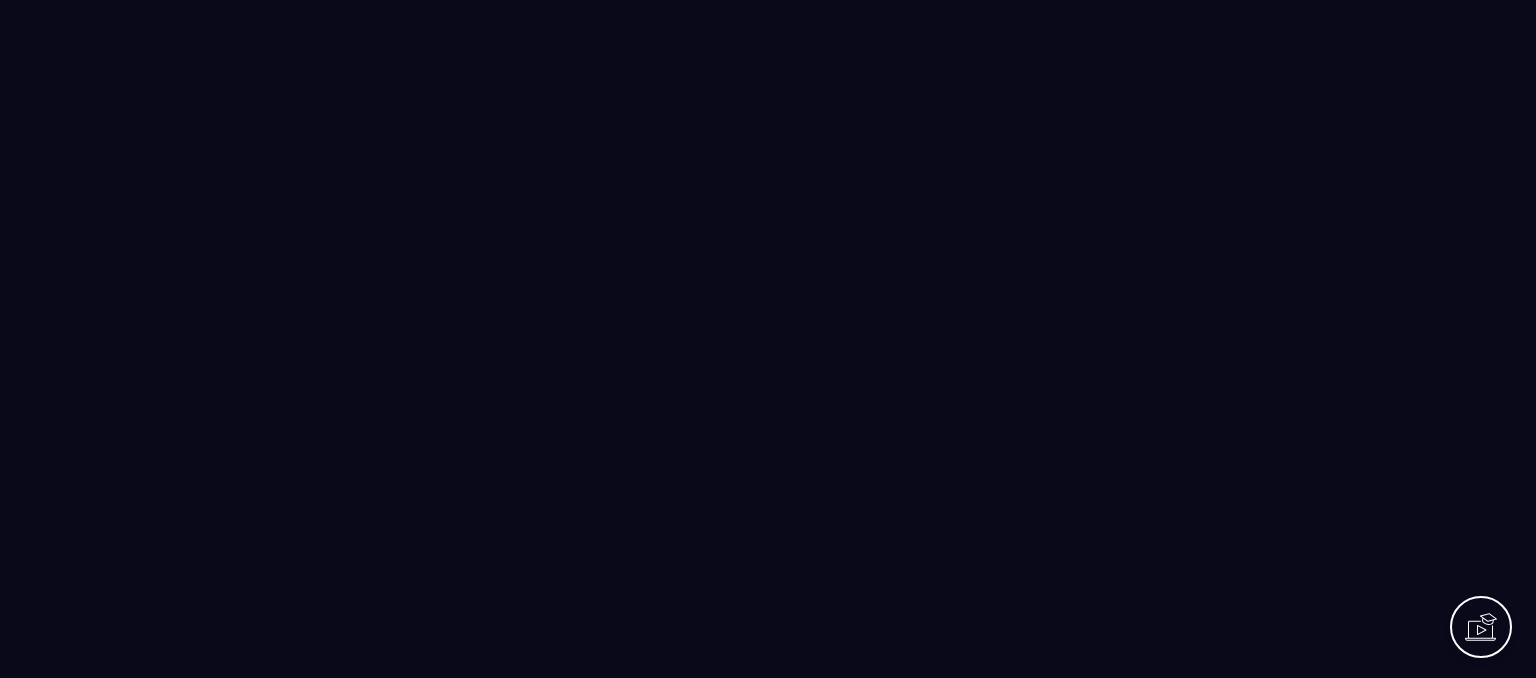 scroll, scrollTop: 0, scrollLeft: 0, axis: both 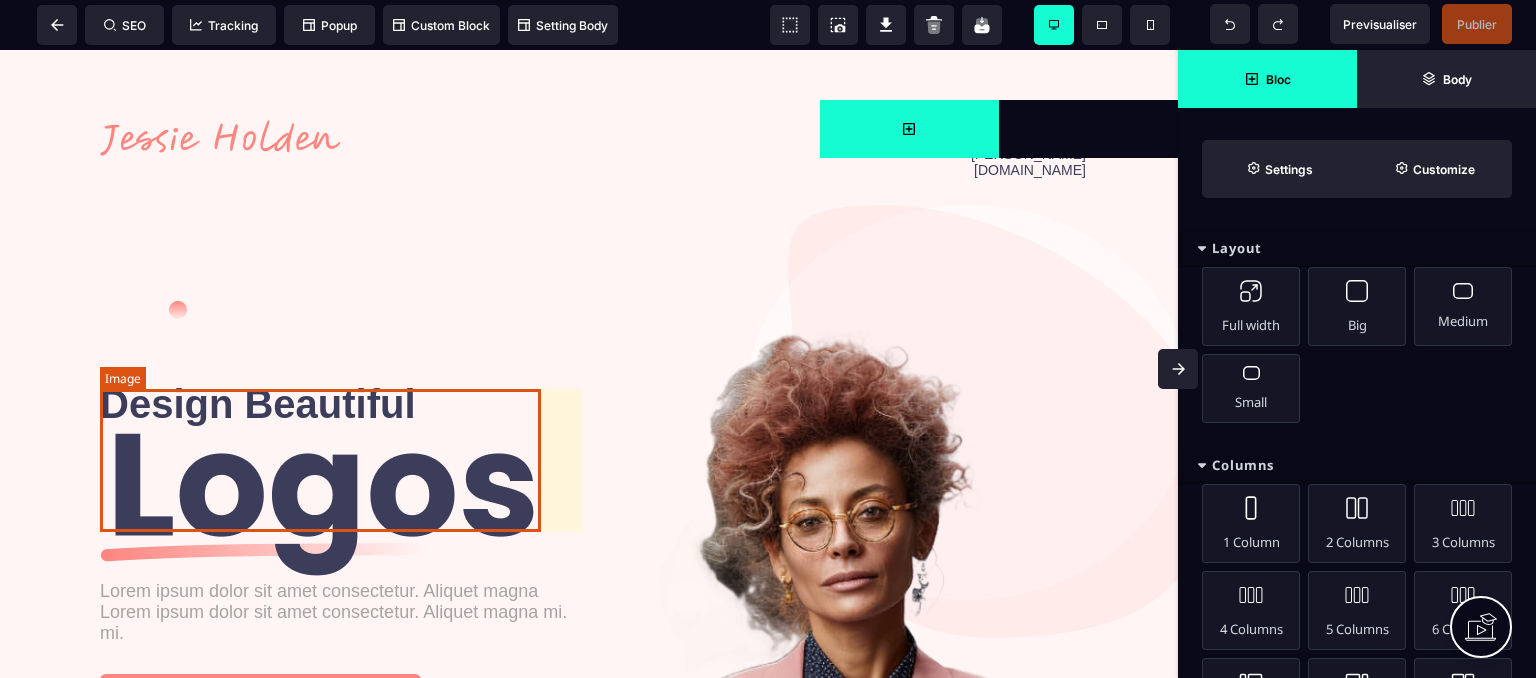 click at bounding box center [320, 504] 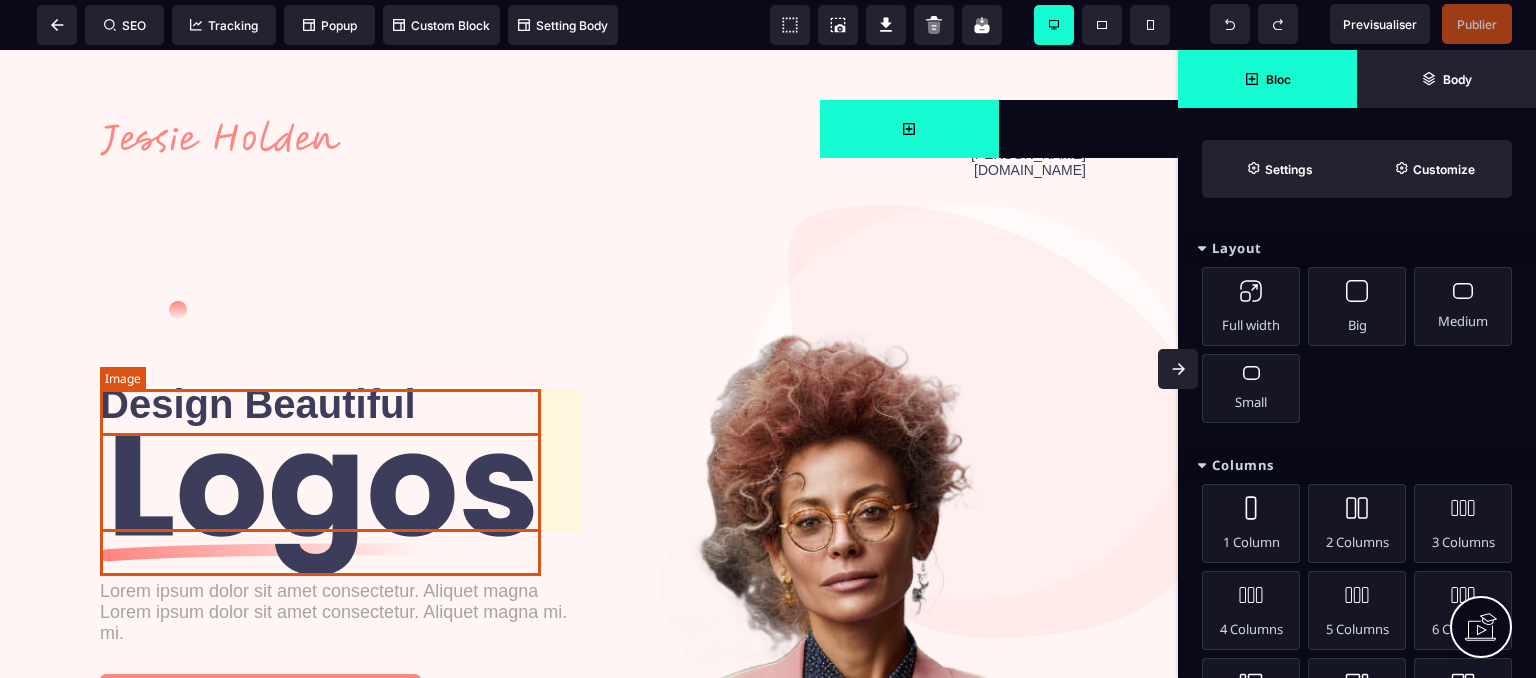 select 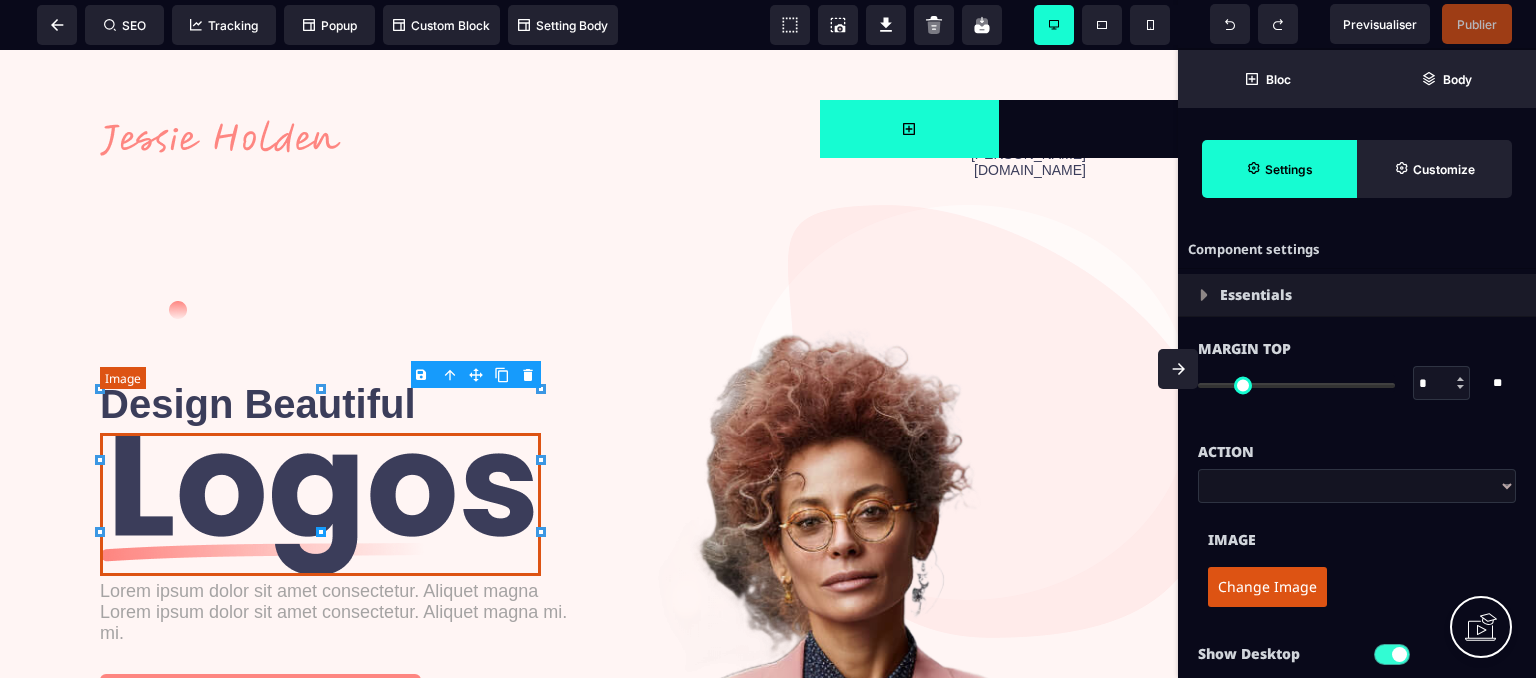 type on "*" 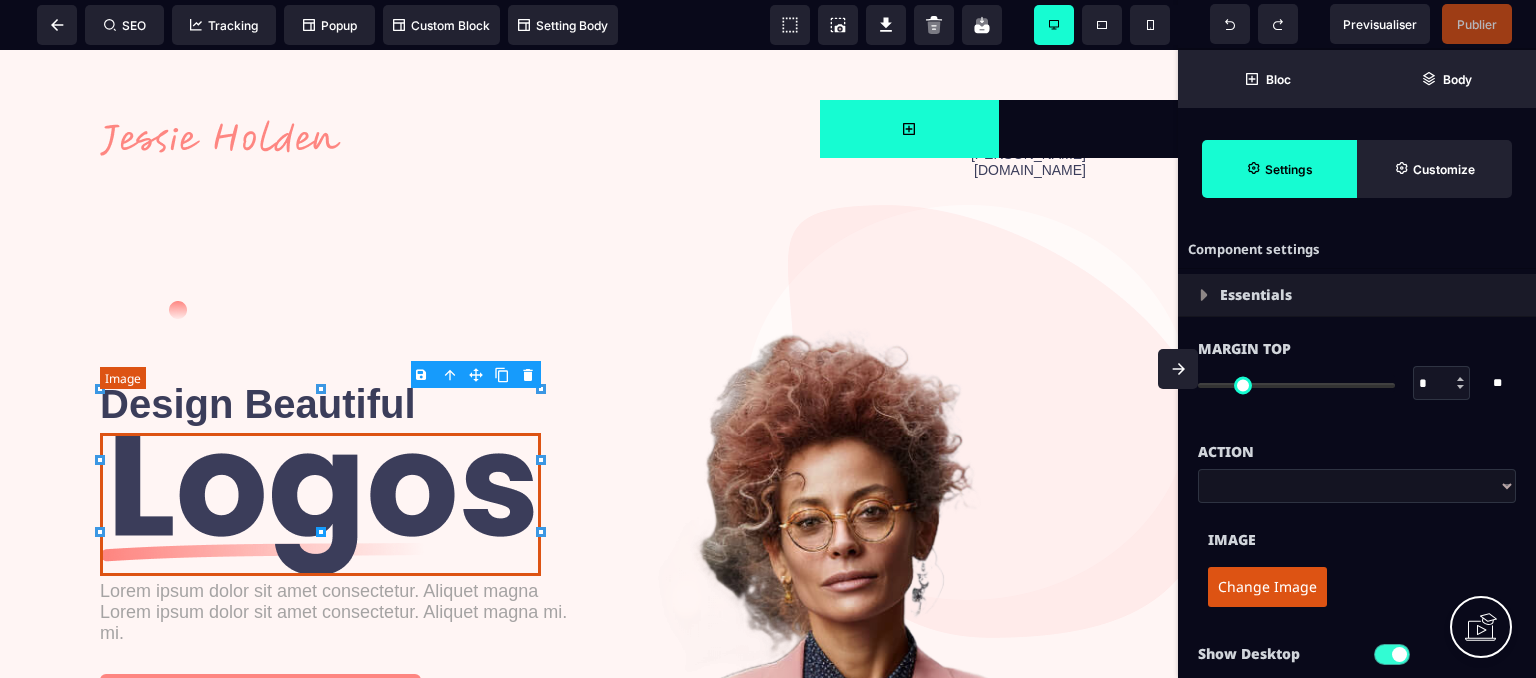 type on "****" 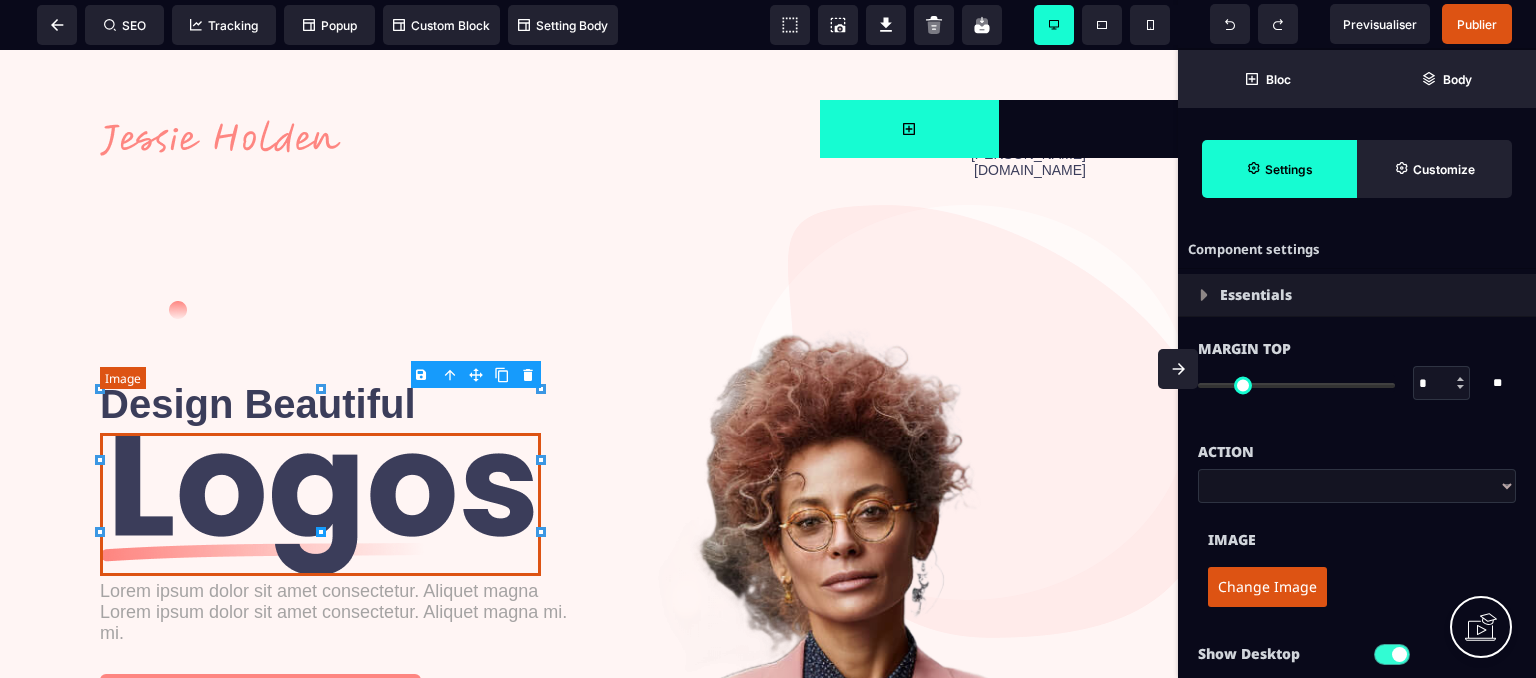 click at bounding box center (320, 504) 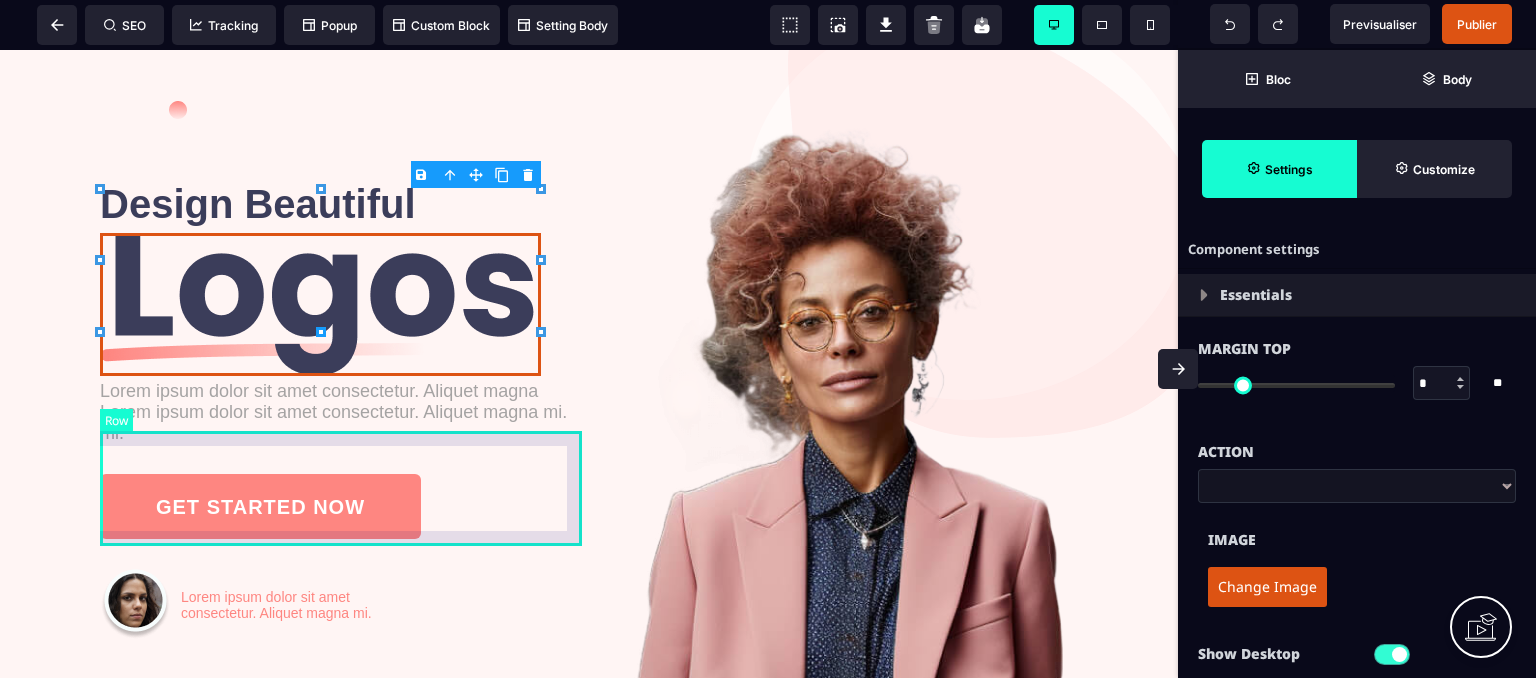 click on "GET STARTED NOW" at bounding box center [344, 506] 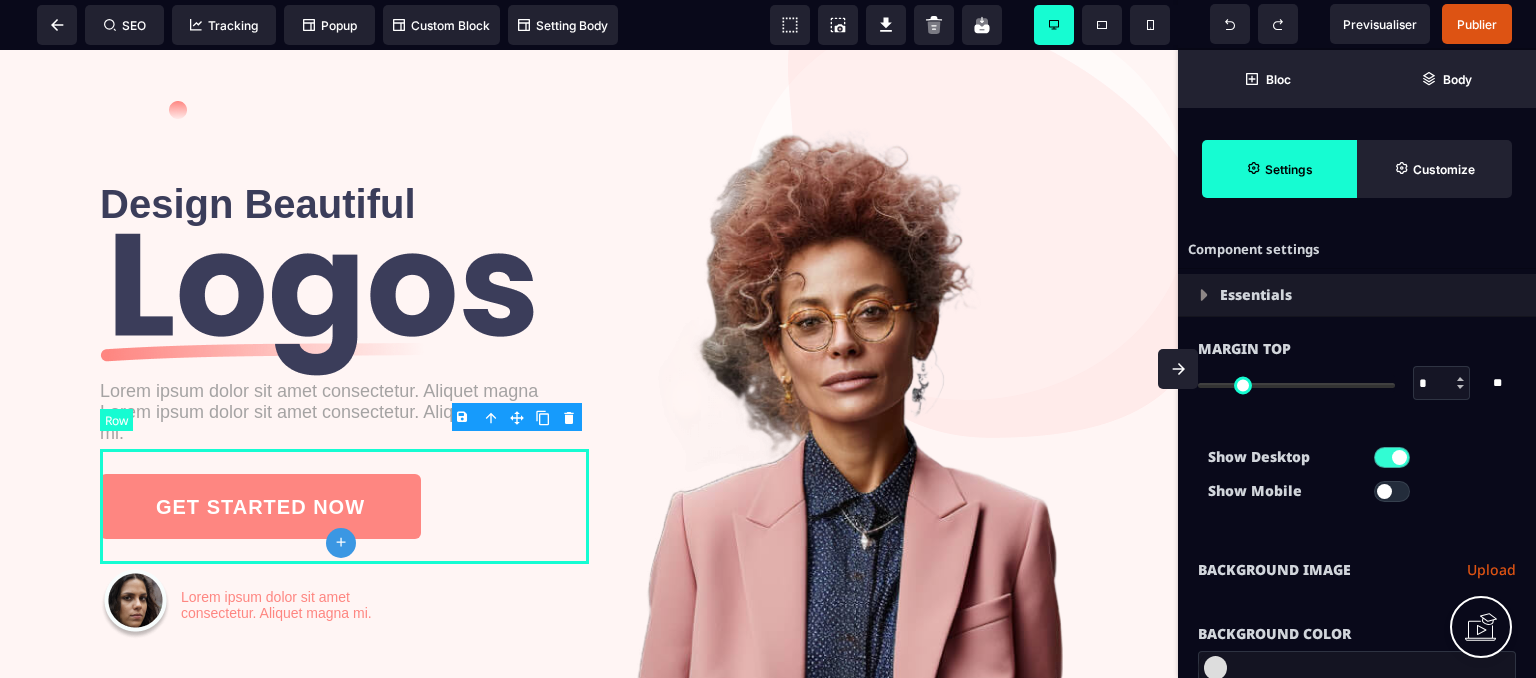 type on "*" 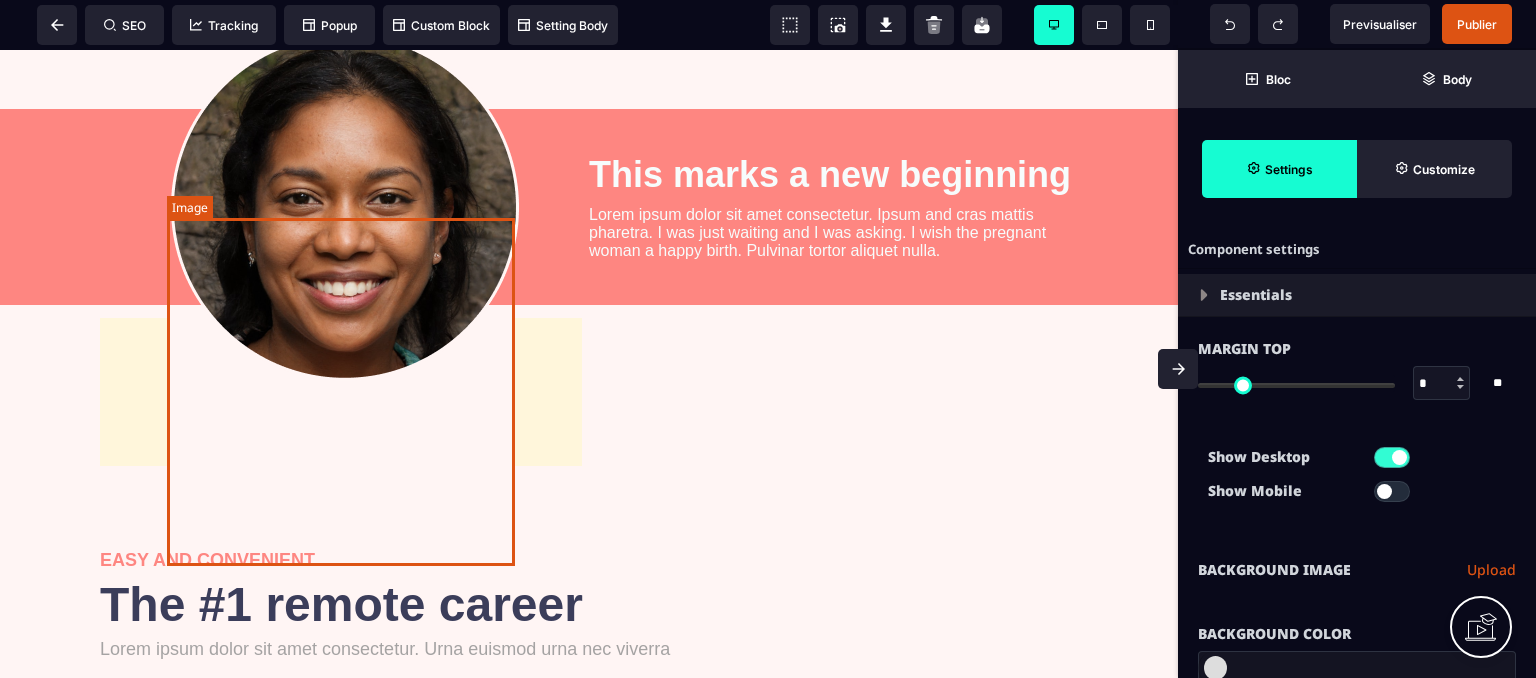 scroll, scrollTop: 2400, scrollLeft: 0, axis: vertical 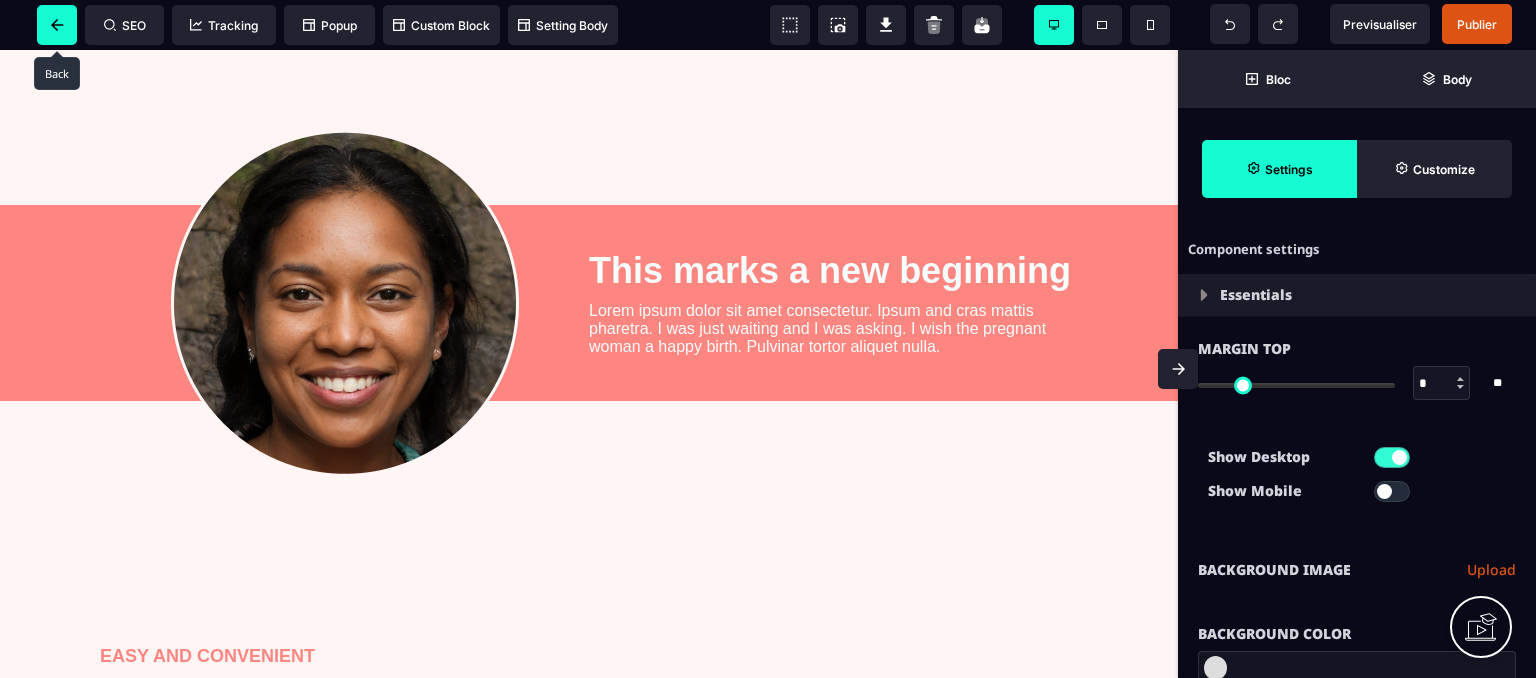 click at bounding box center [57, 25] 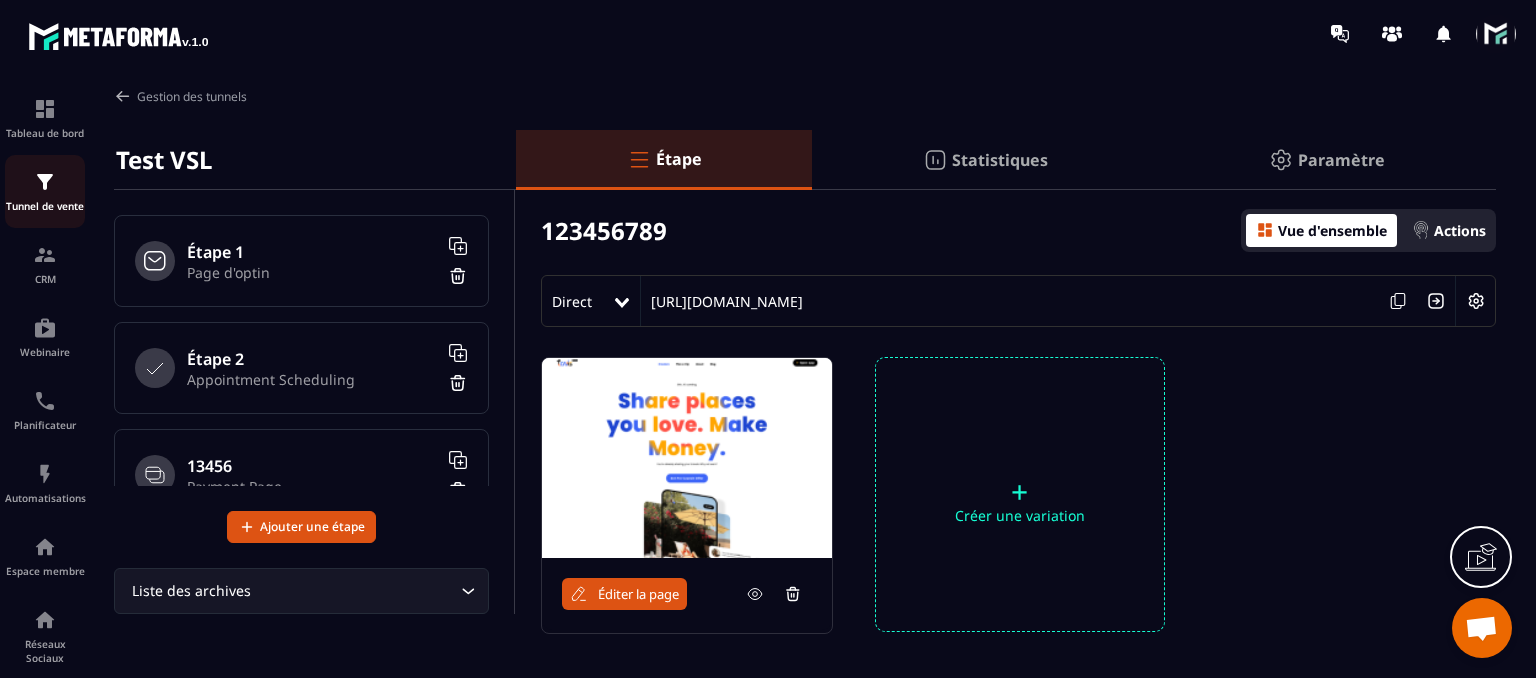 click on "Tunnel de vente" at bounding box center (45, 206) 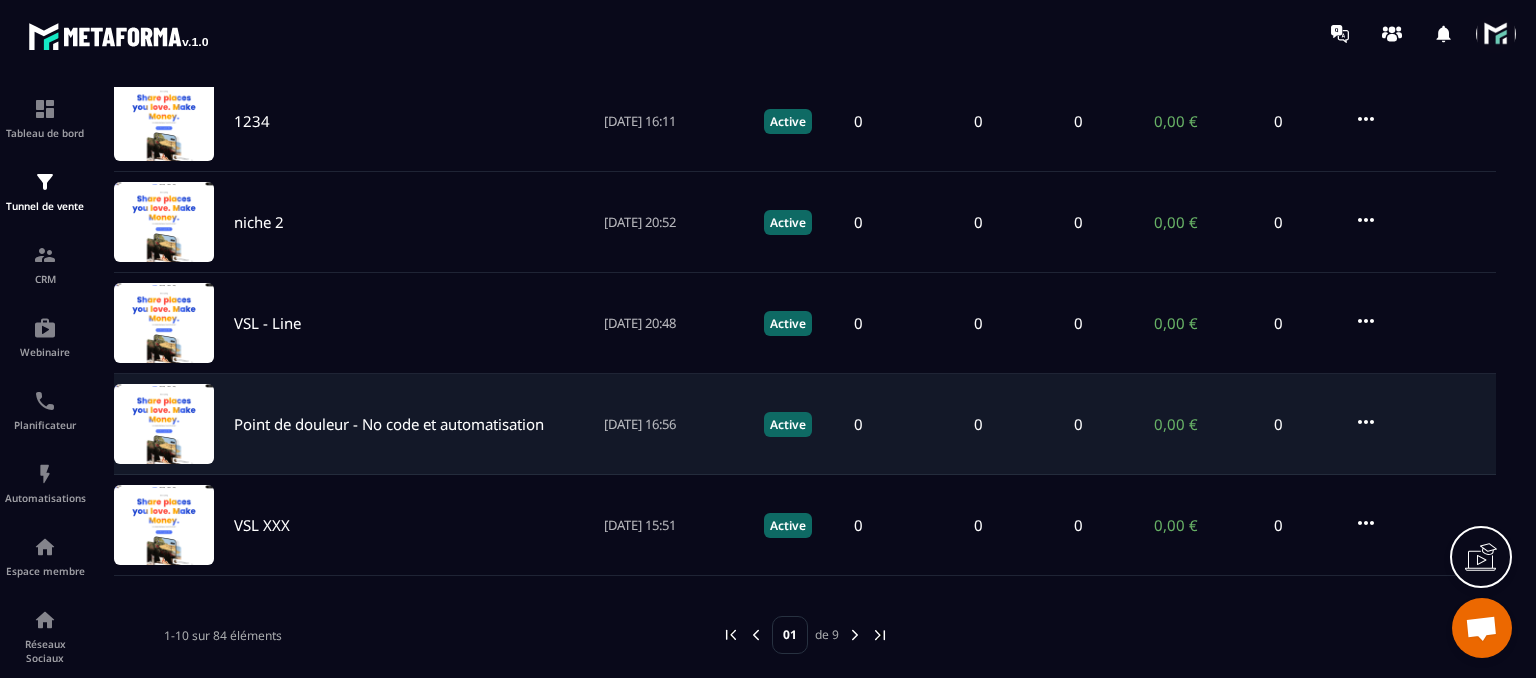 scroll, scrollTop: 730, scrollLeft: 0, axis: vertical 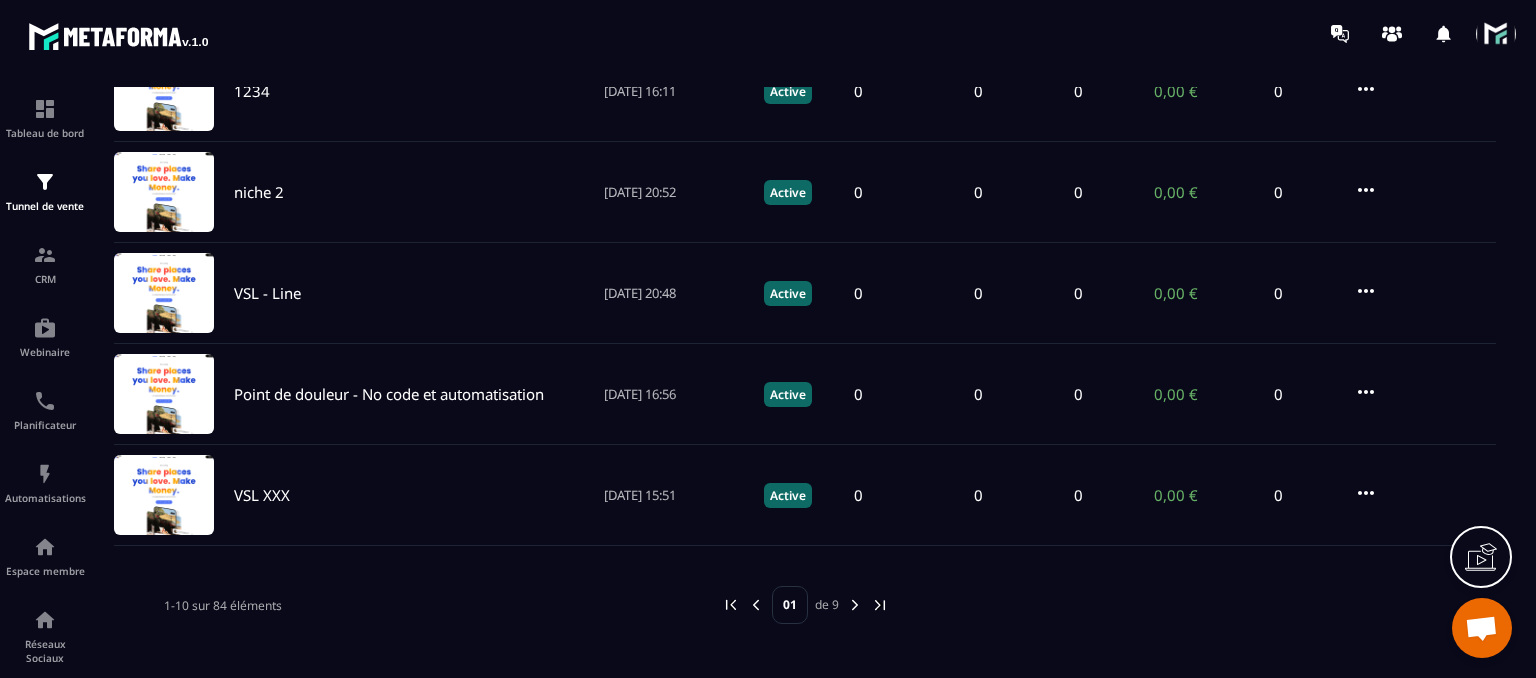 click at bounding box center (855, 605) 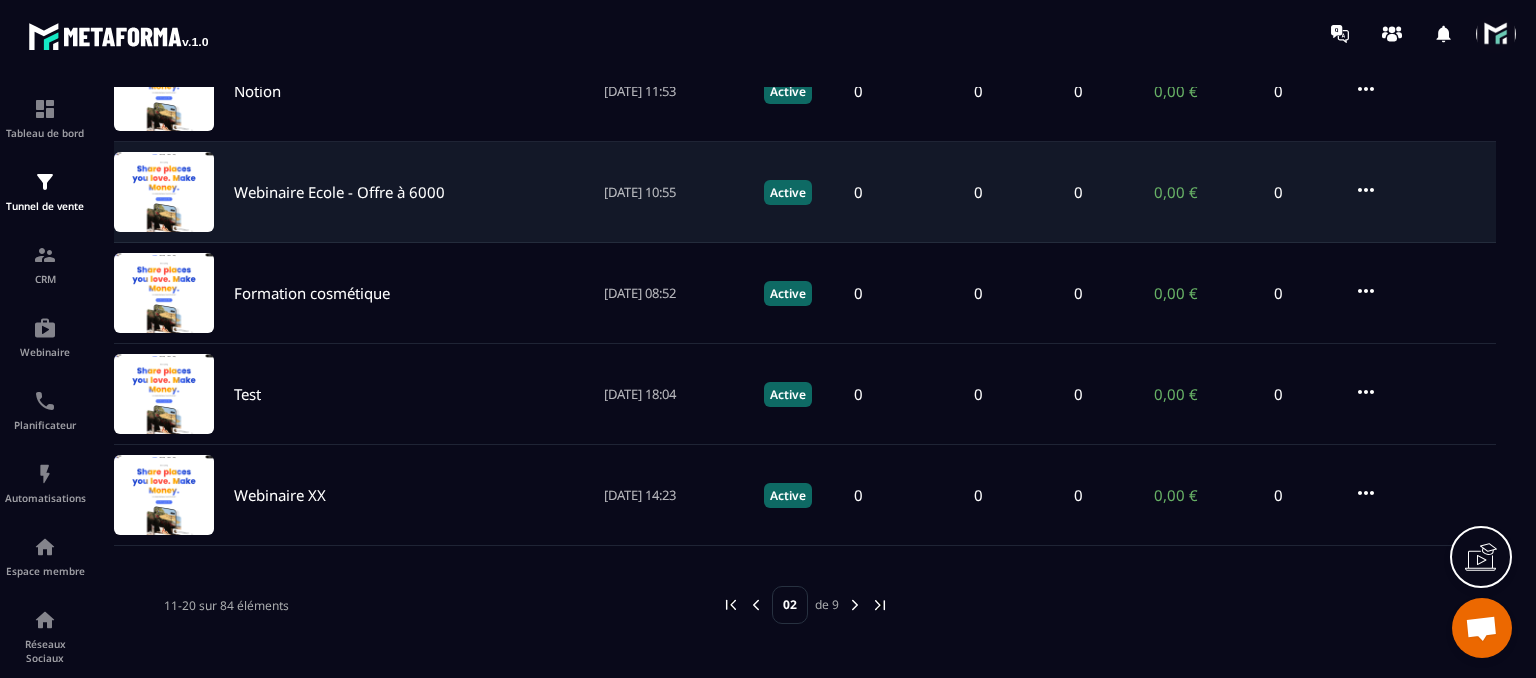 click on "Webinaire Ecole - Offre à 6000" at bounding box center (339, 192) 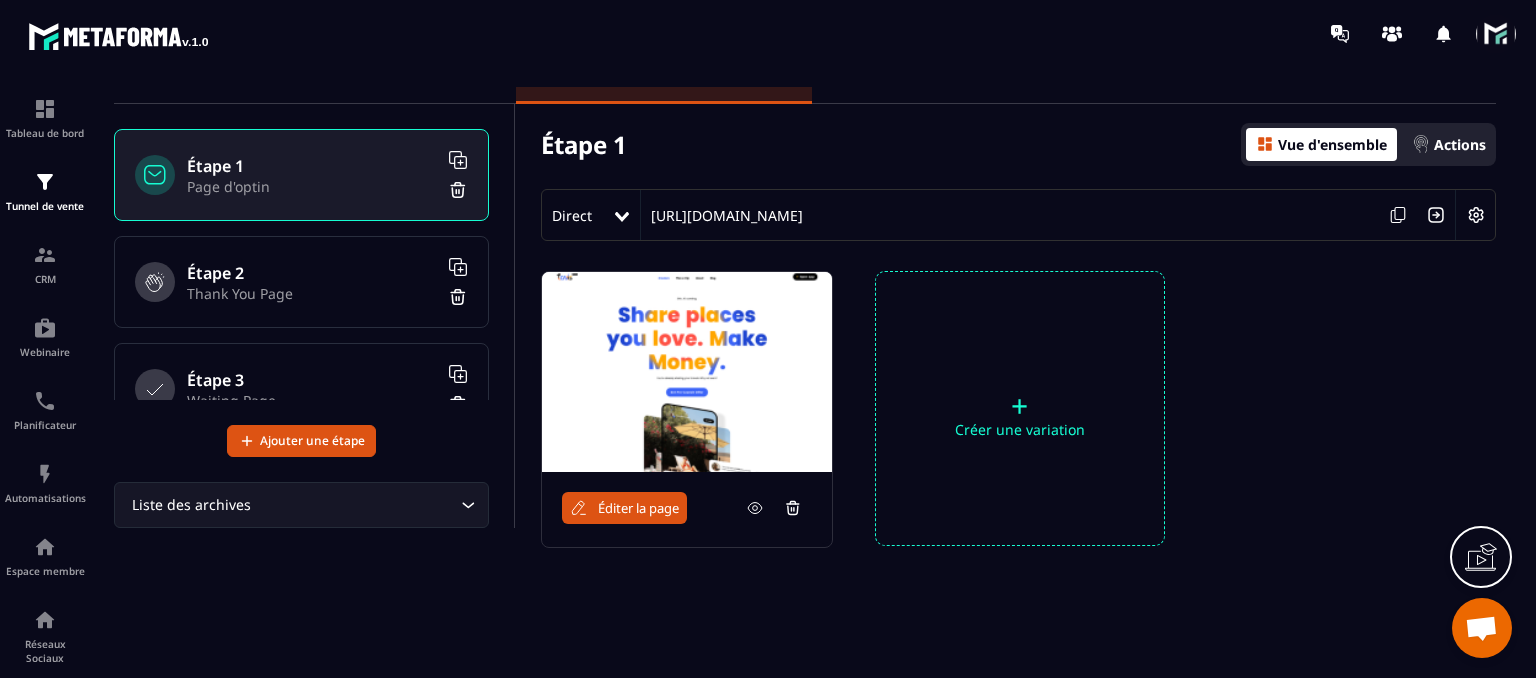 scroll, scrollTop: 122, scrollLeft: 0, axis: vertical 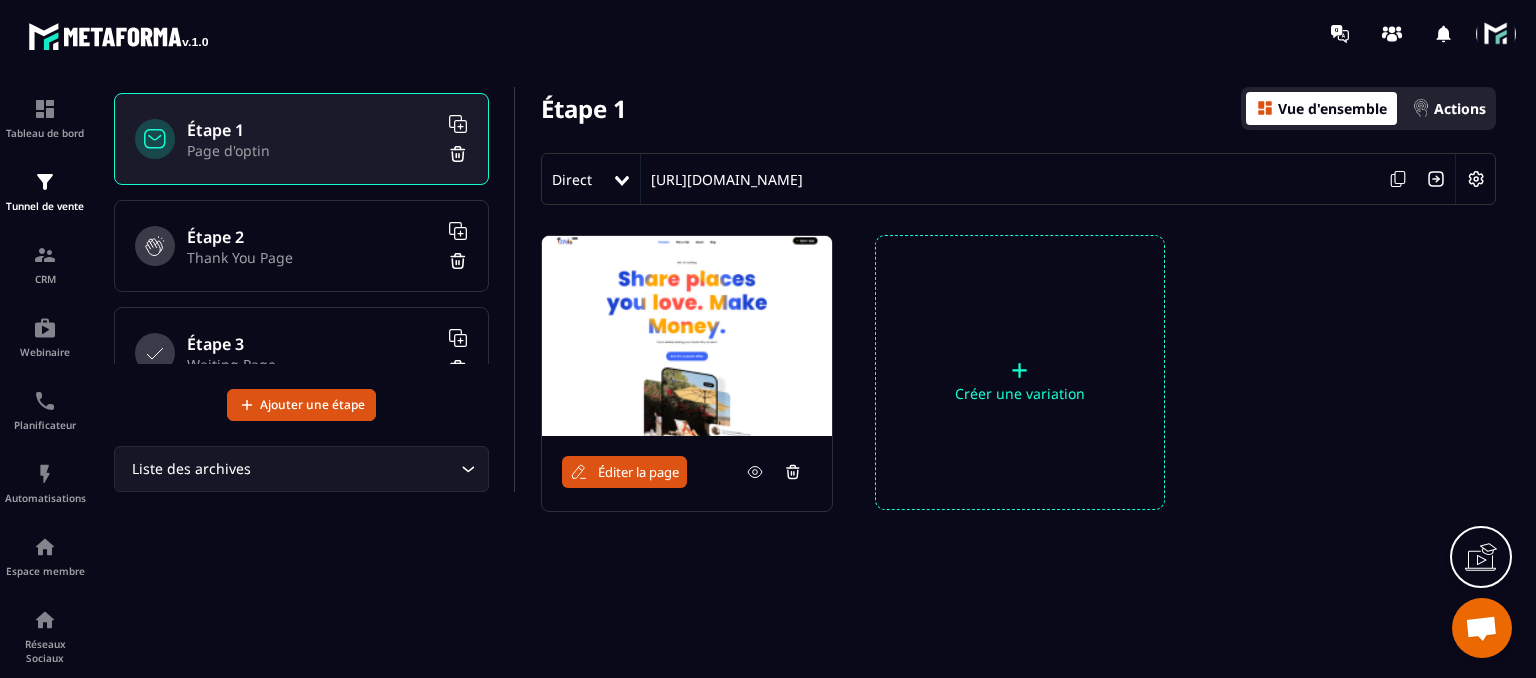 click on "Éditer la page" at bounding box center (624, 472) 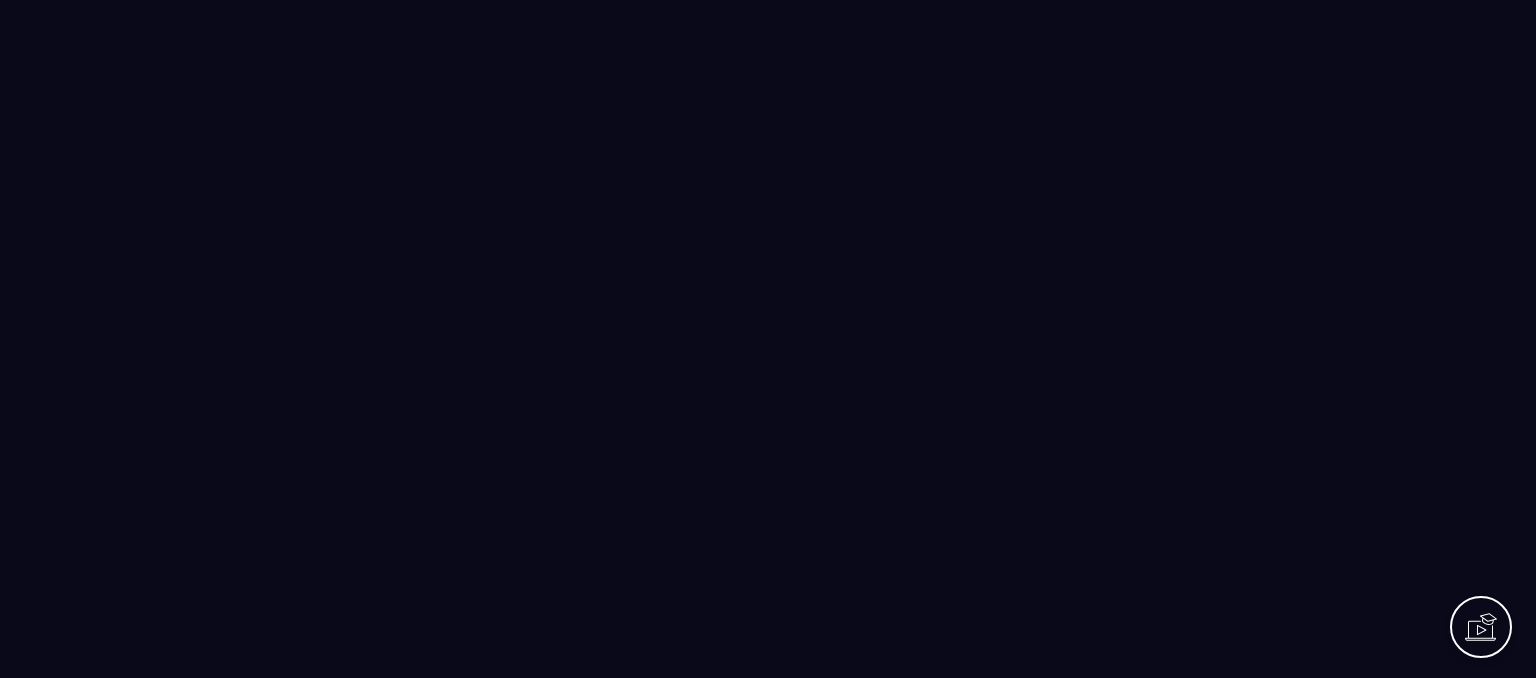 scroll, scrollTop: 0, scrollLeft: 0, axis: both 